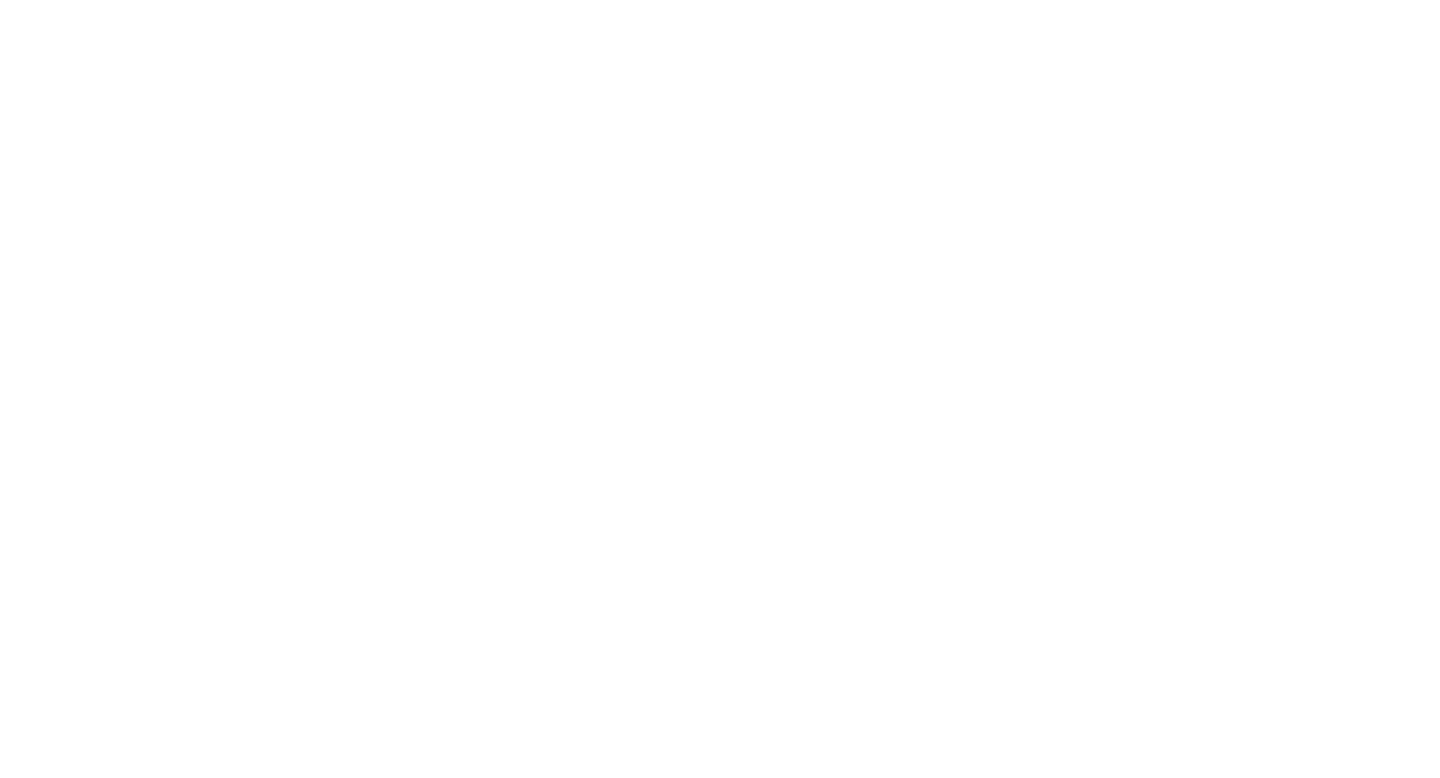 scroll, scrollTop: 0, scrollLeft: 0, axis: both 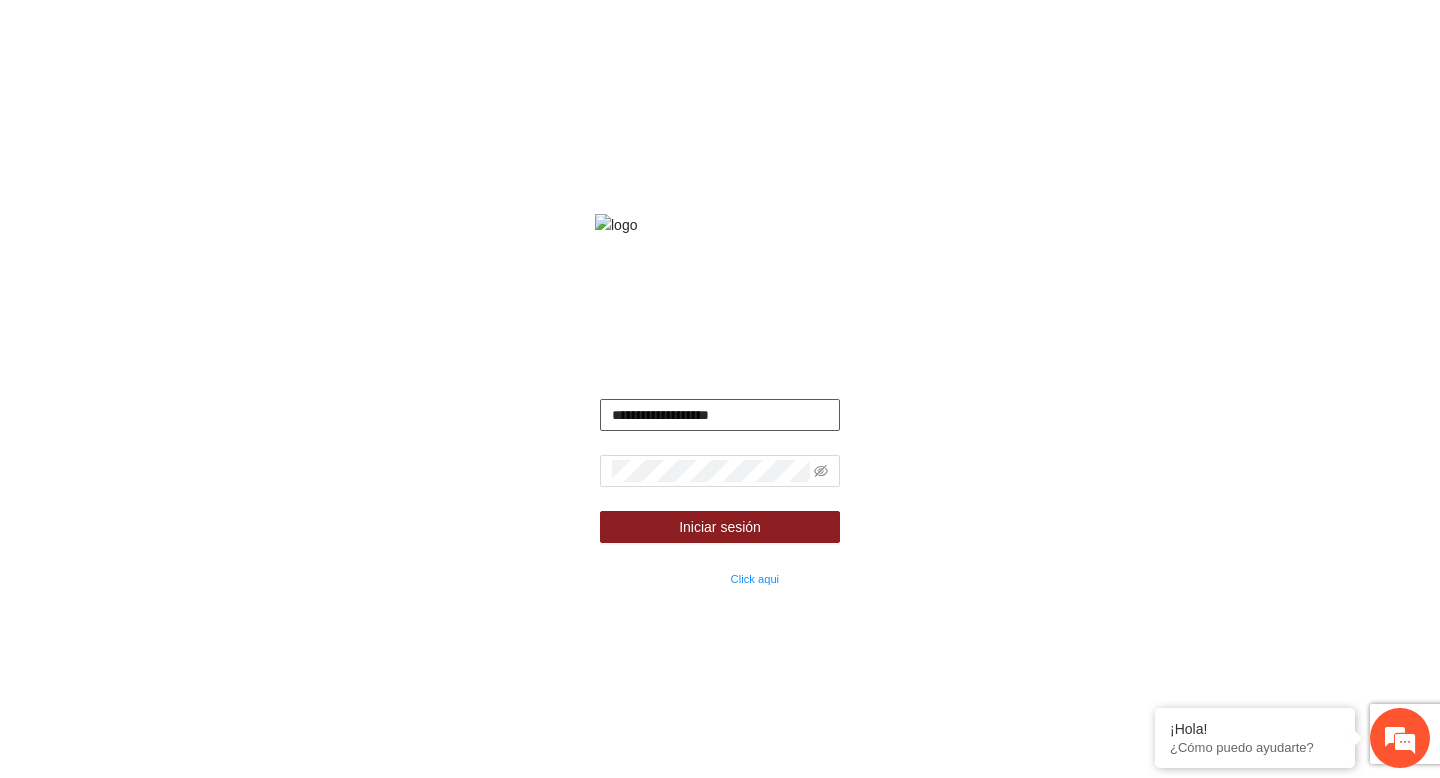 click on "**********" at bounding box center [720, 415] 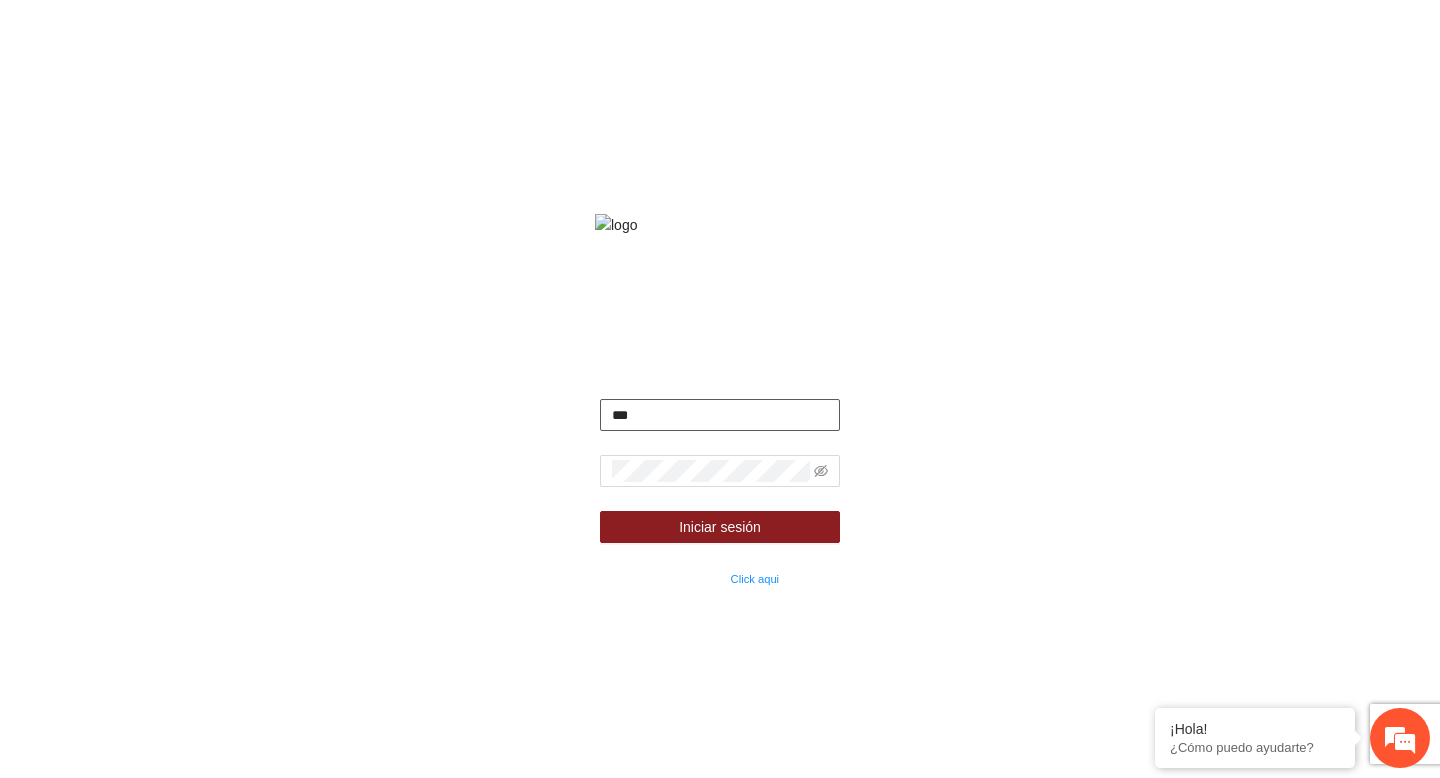 type on "**********" 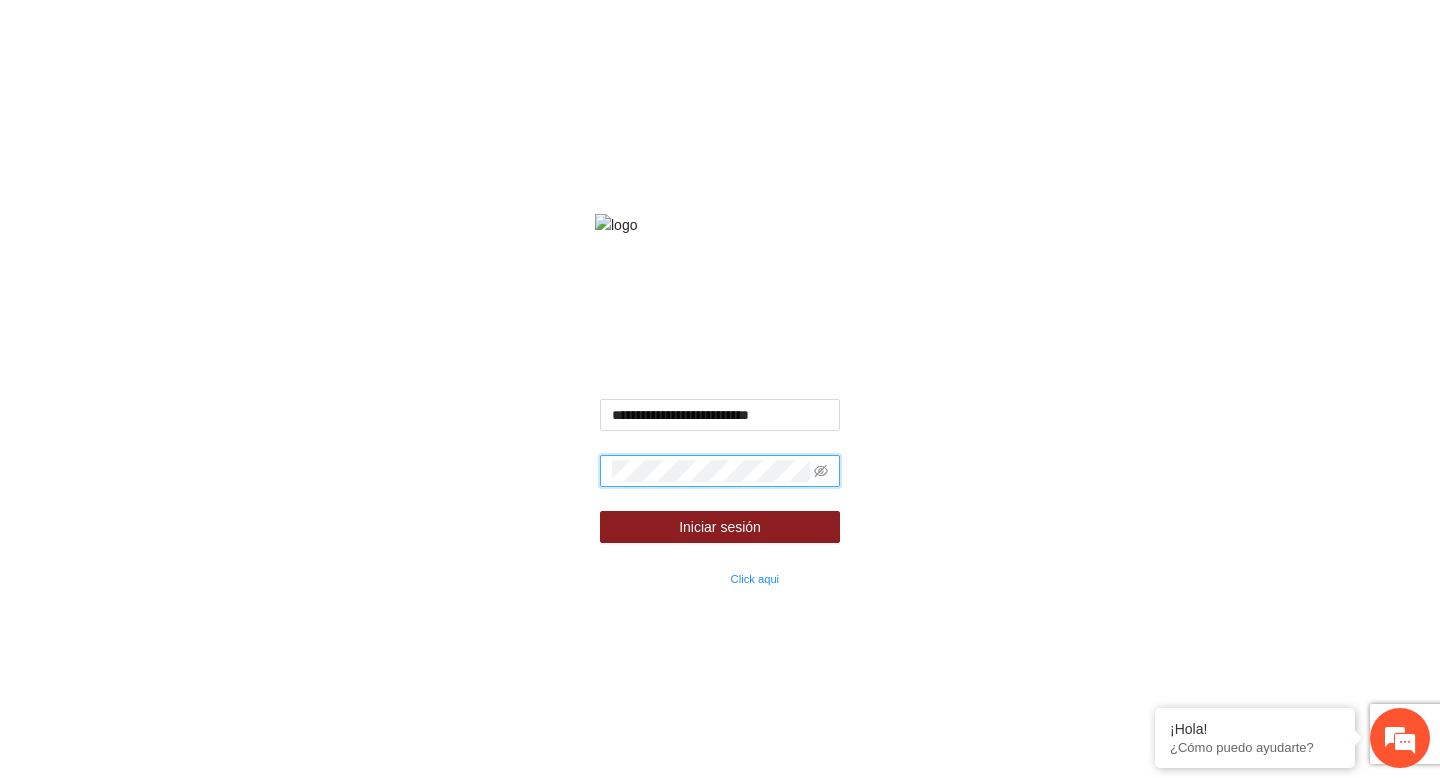click on "Iniciar sesión" at bounding box center [720, 527] 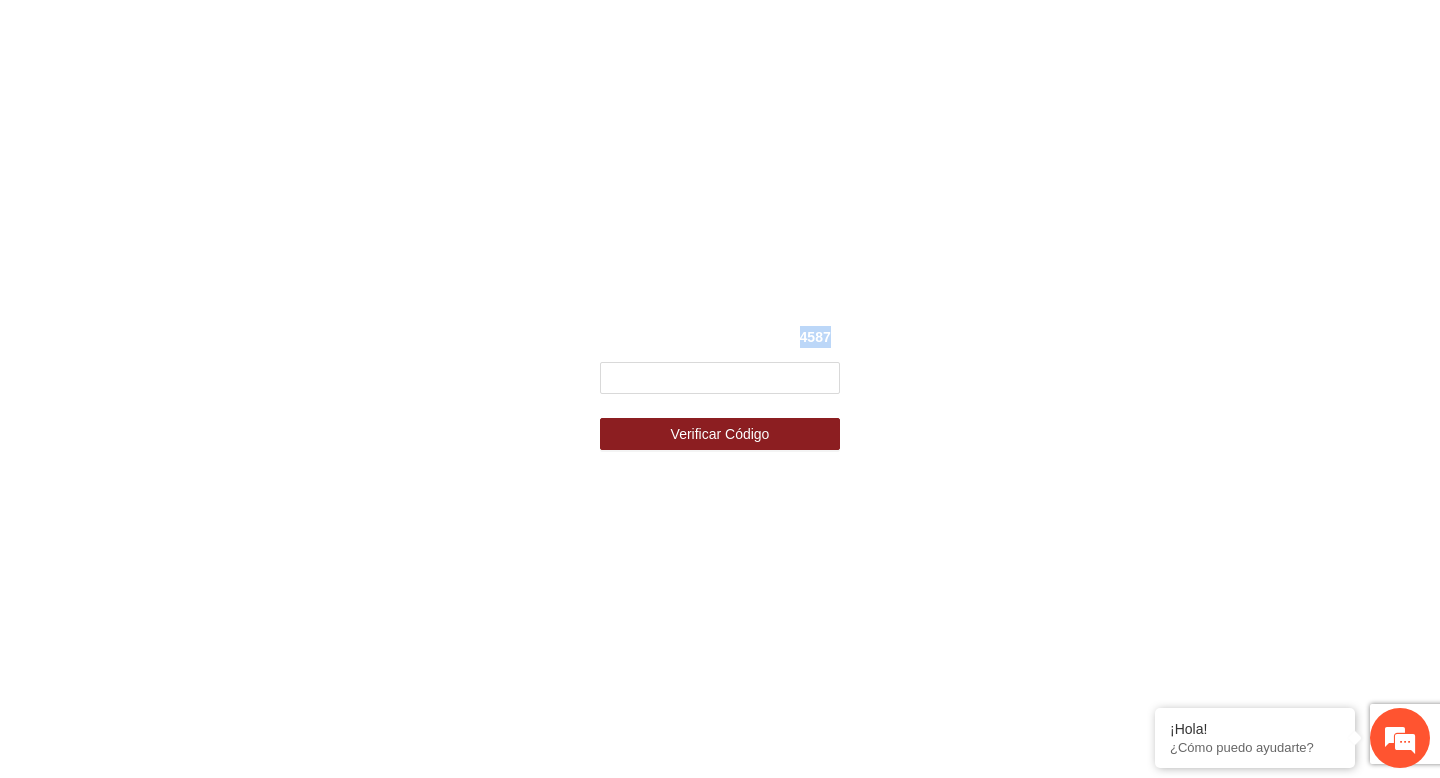 drag, startPoint x: 805, startPoint y: 337, endPoint x: 861, endPoint y: 337, distance: 56 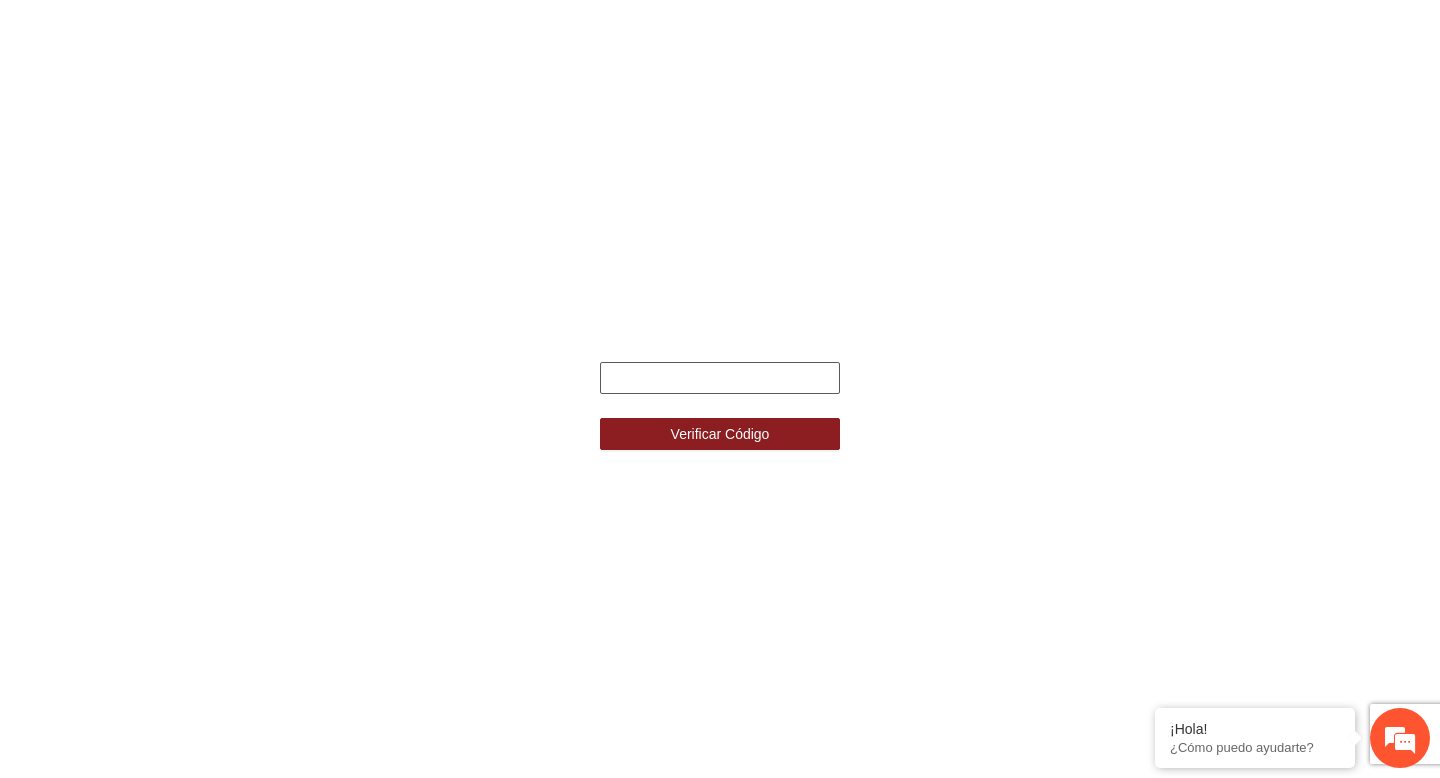 click at bounding box center [720, 378] 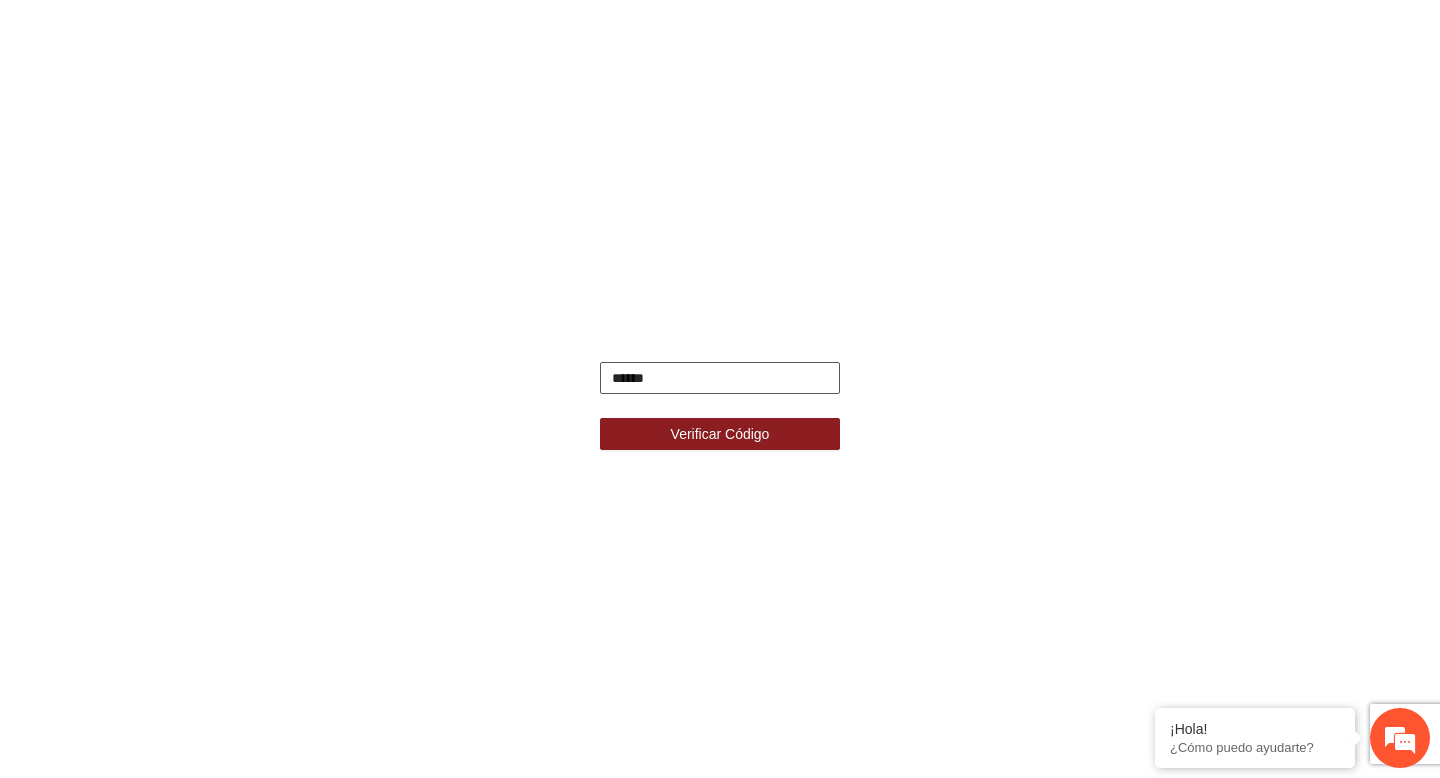 type on "******" 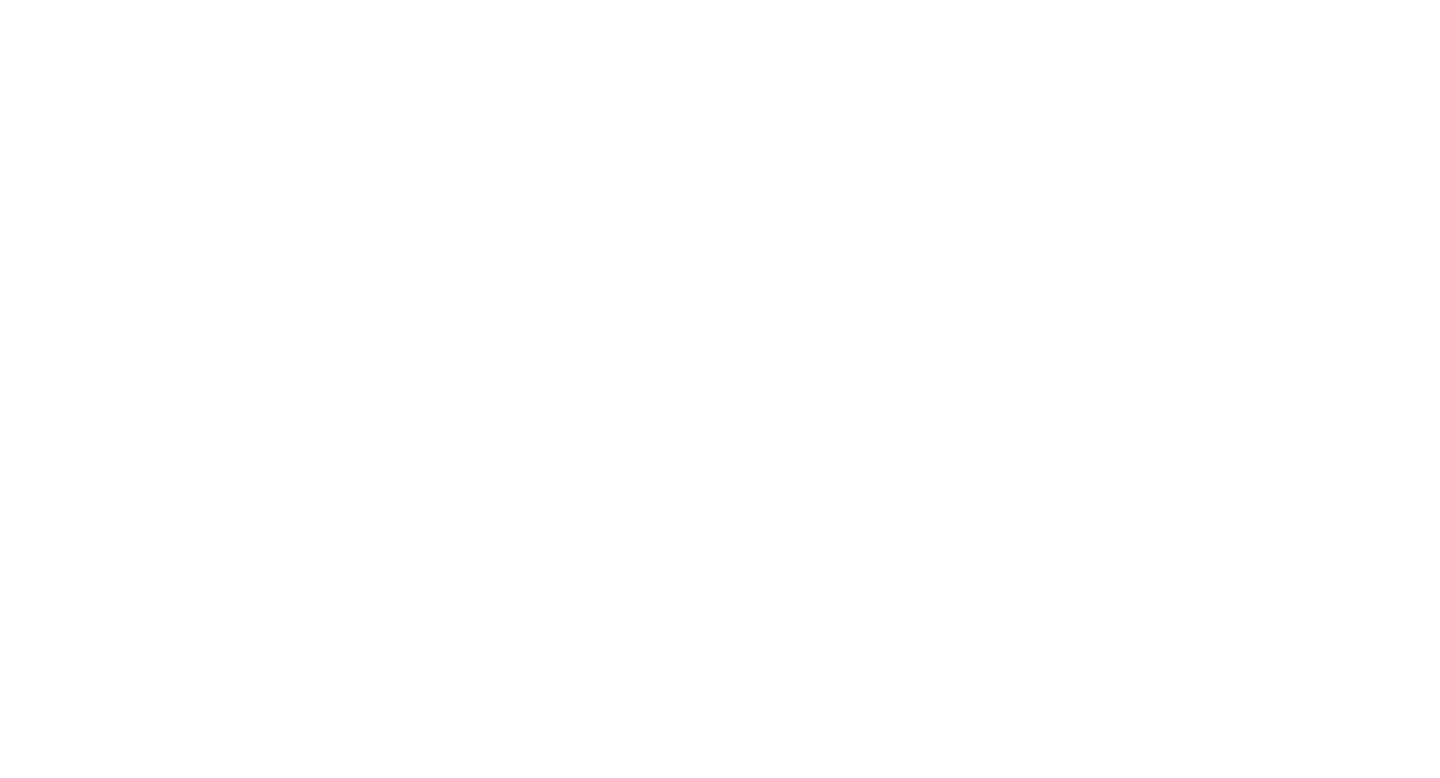 scroll, scrollTop: 0, scrollLeft: 0, axis: both 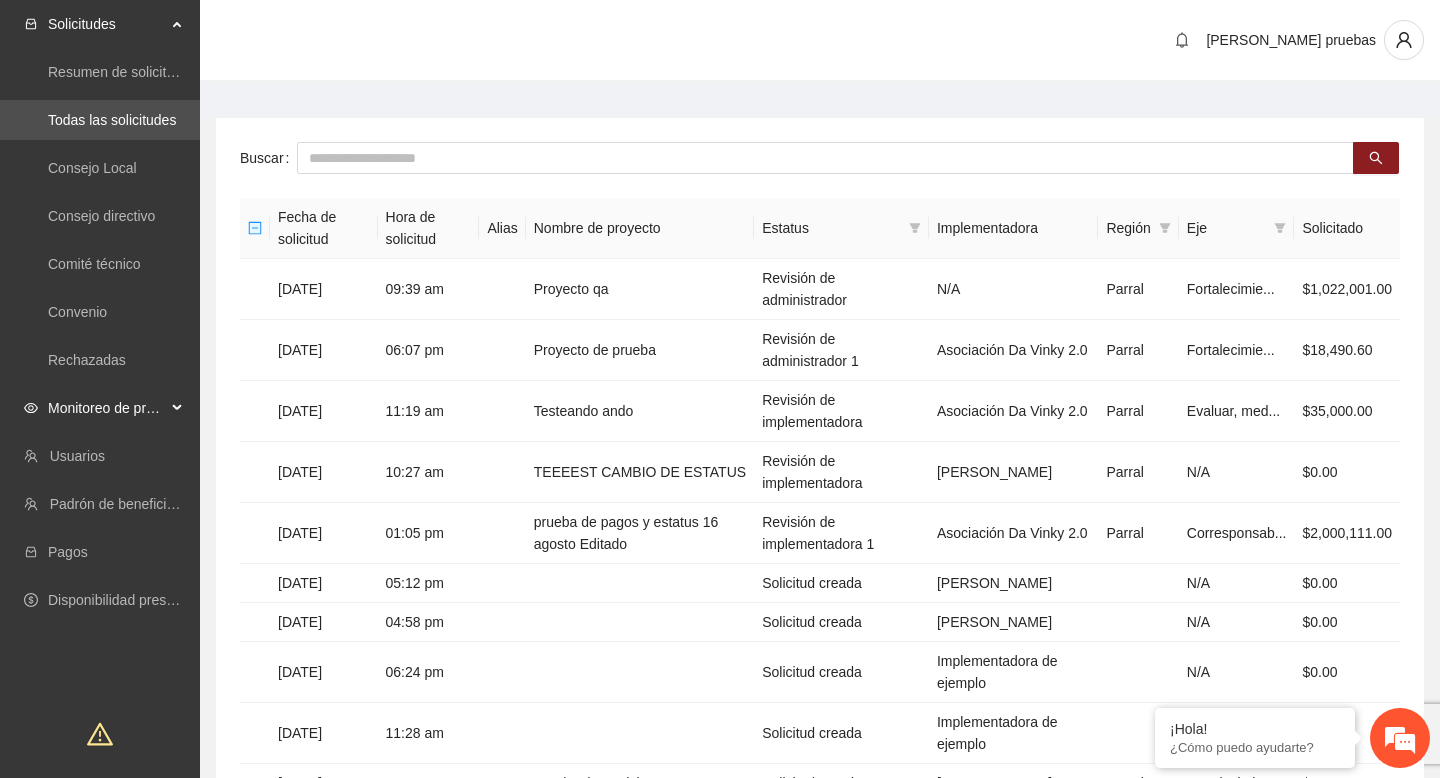 click on "Monitoreo de proyectos" at bounding box center (107, 408) 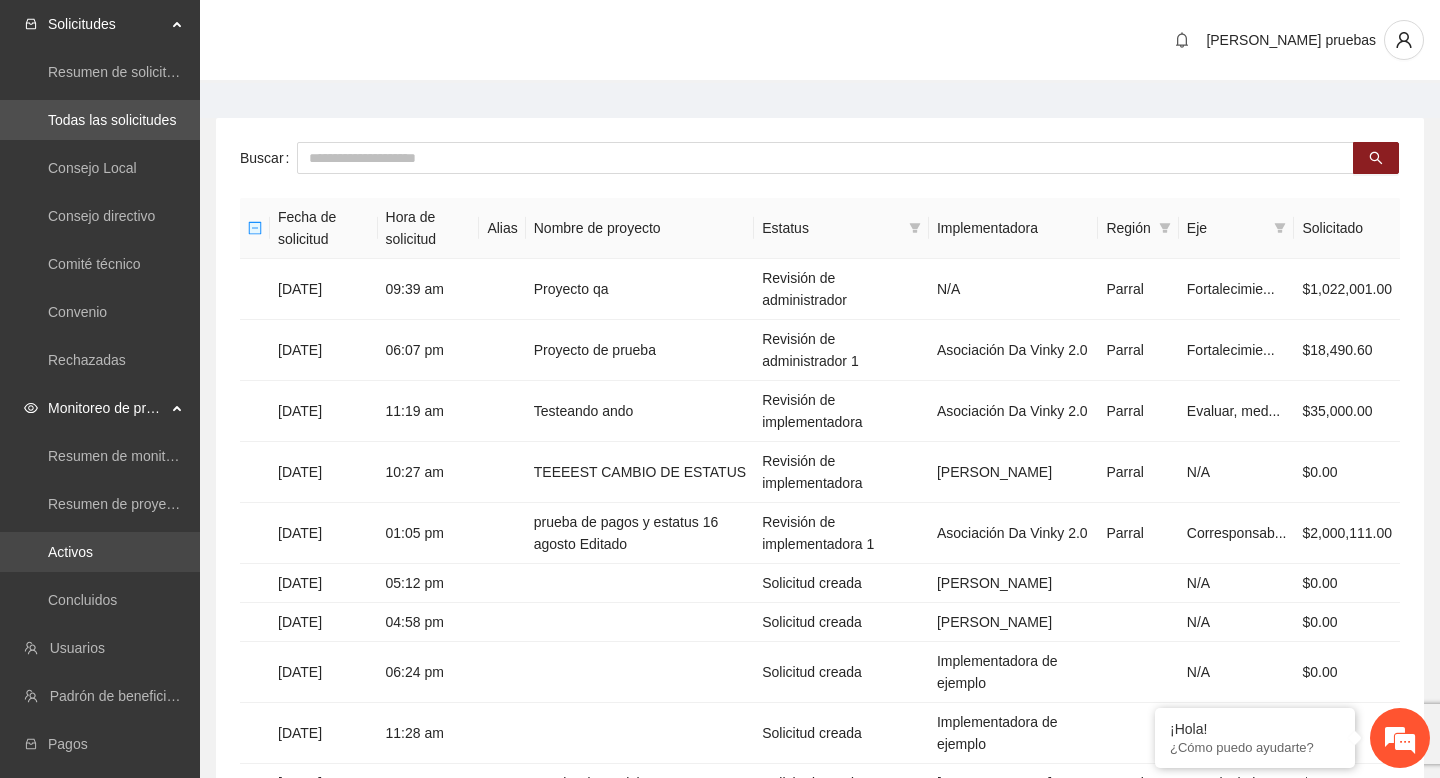 click on "Activos" at bounding box center (70, 552) 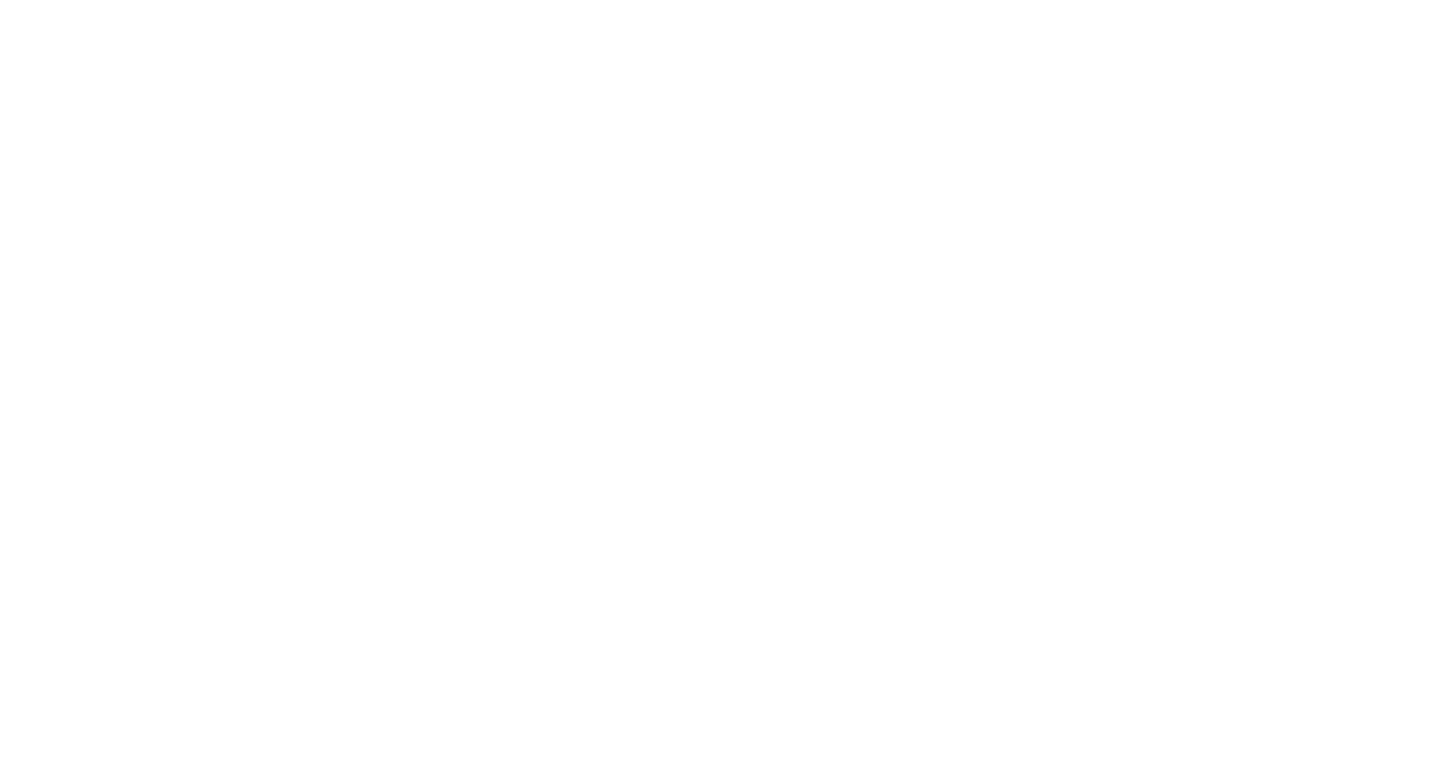 scroll, scrollTop: 0, scrollLeft: 0, axis: both 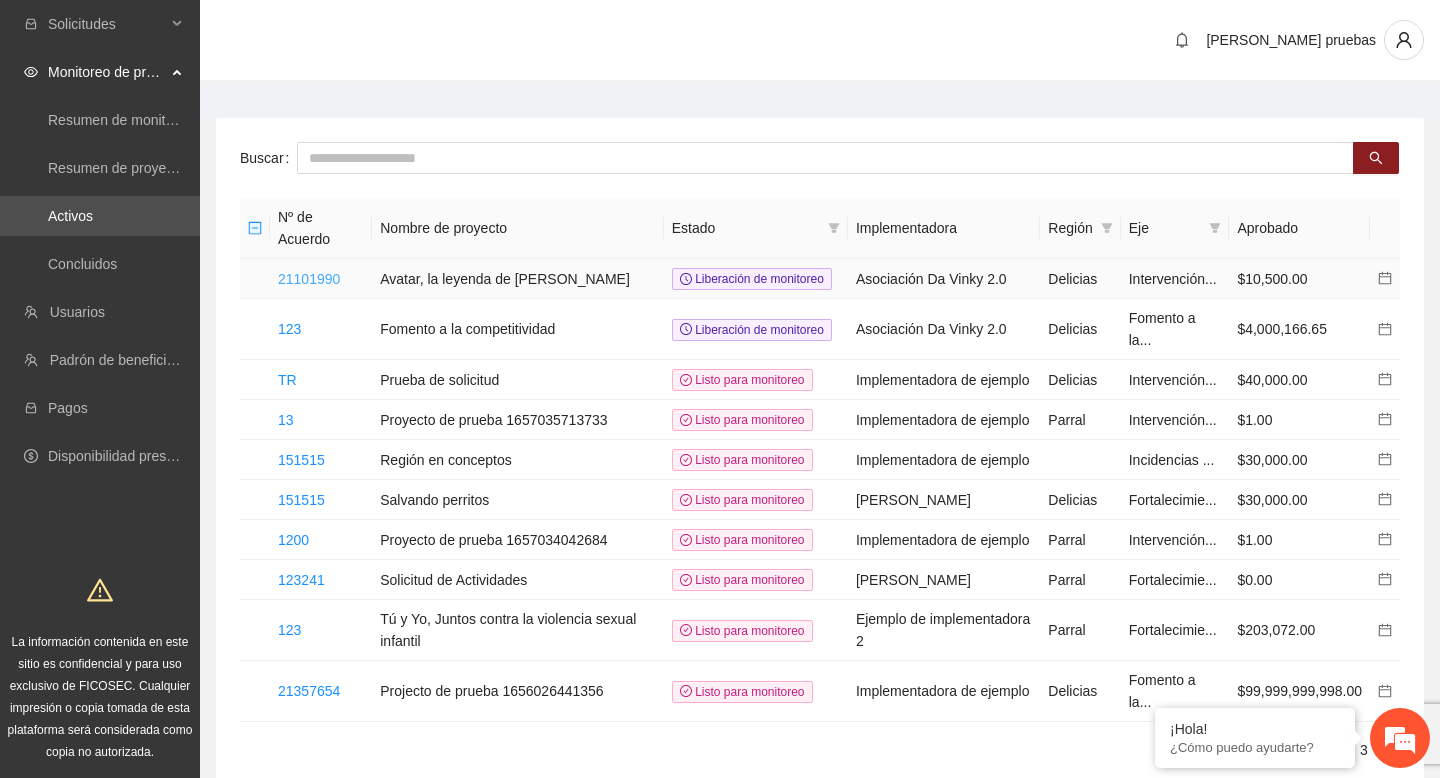 click on "21101990" at bounding box center [309, 279] 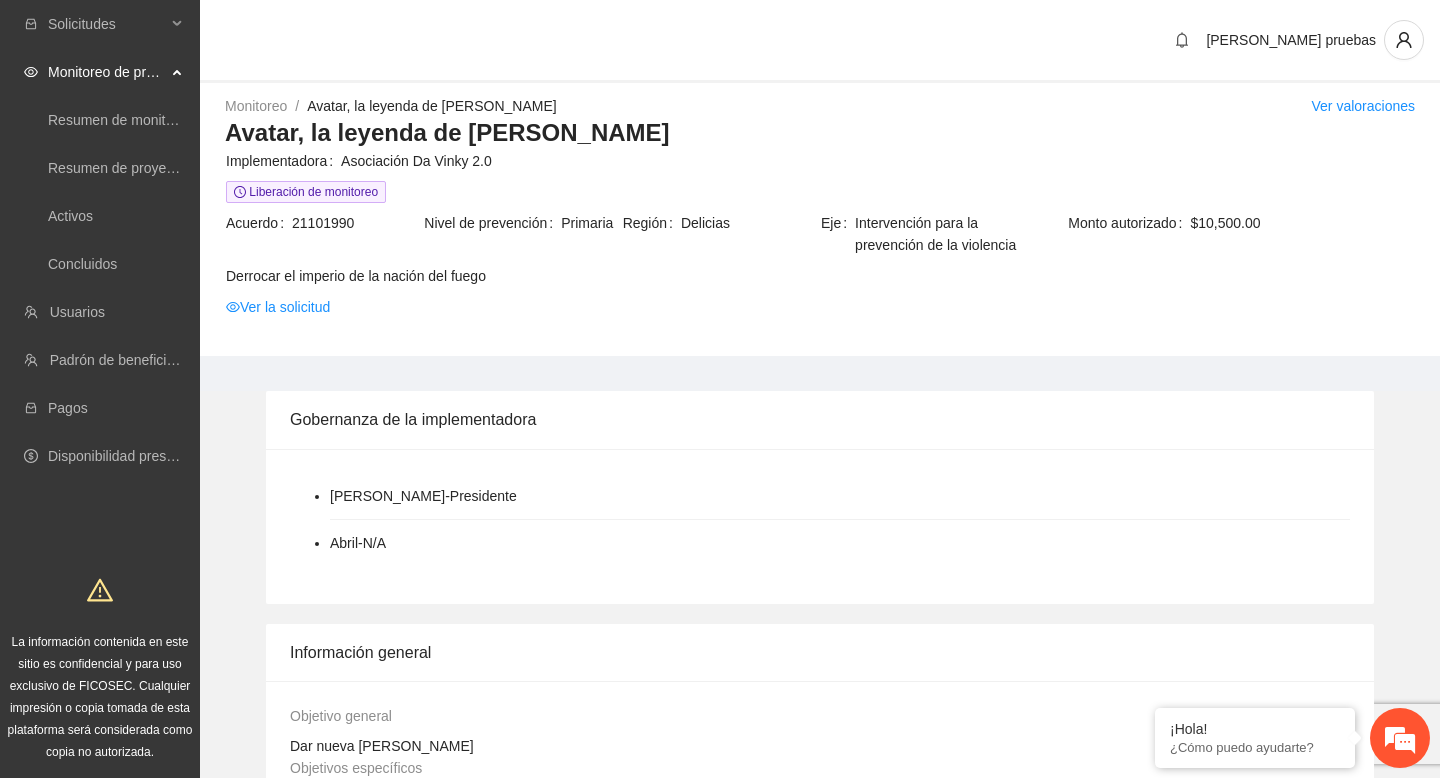 scroll, scrollTop: 0, scrollLeft: 0, axis: both 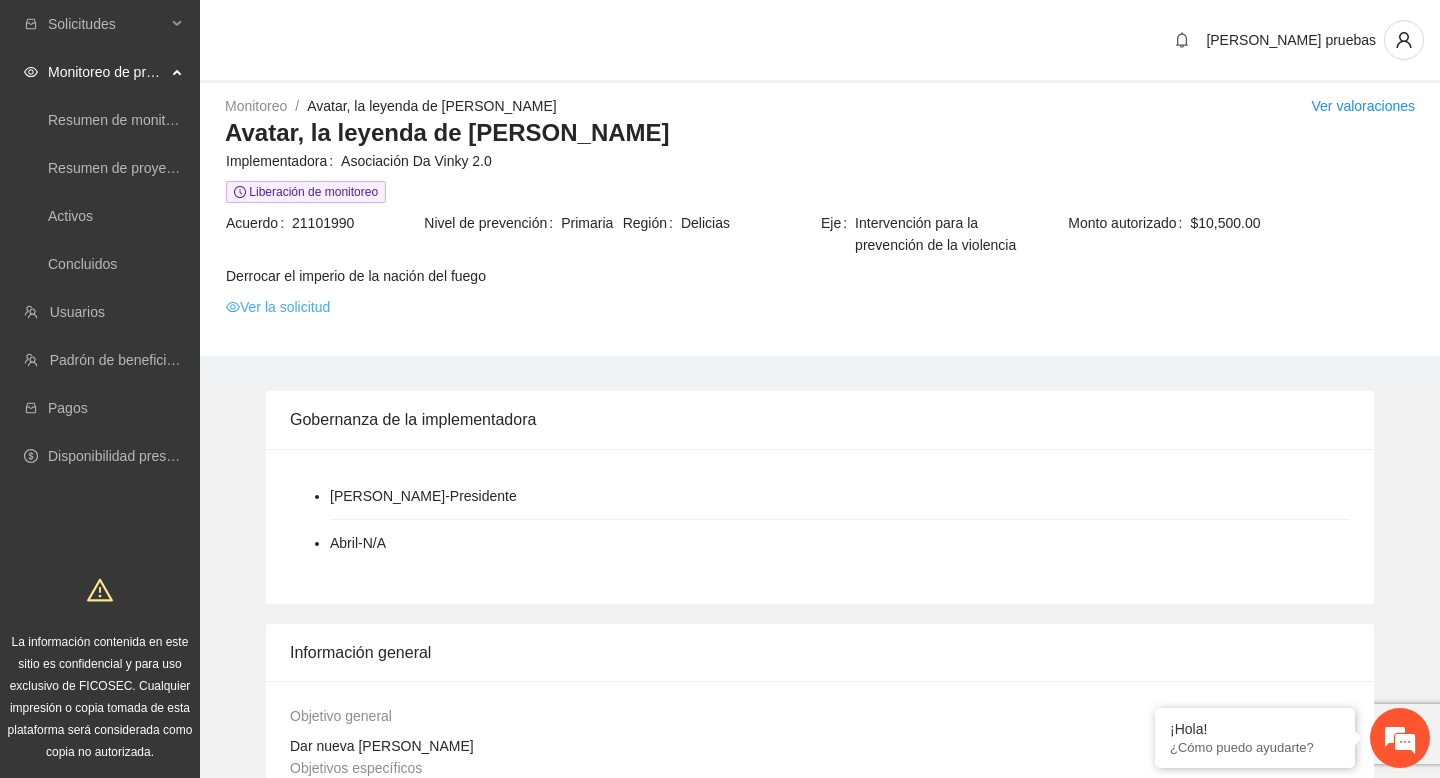 click on "Ver la solicitud" at bounding box center (278, 307) 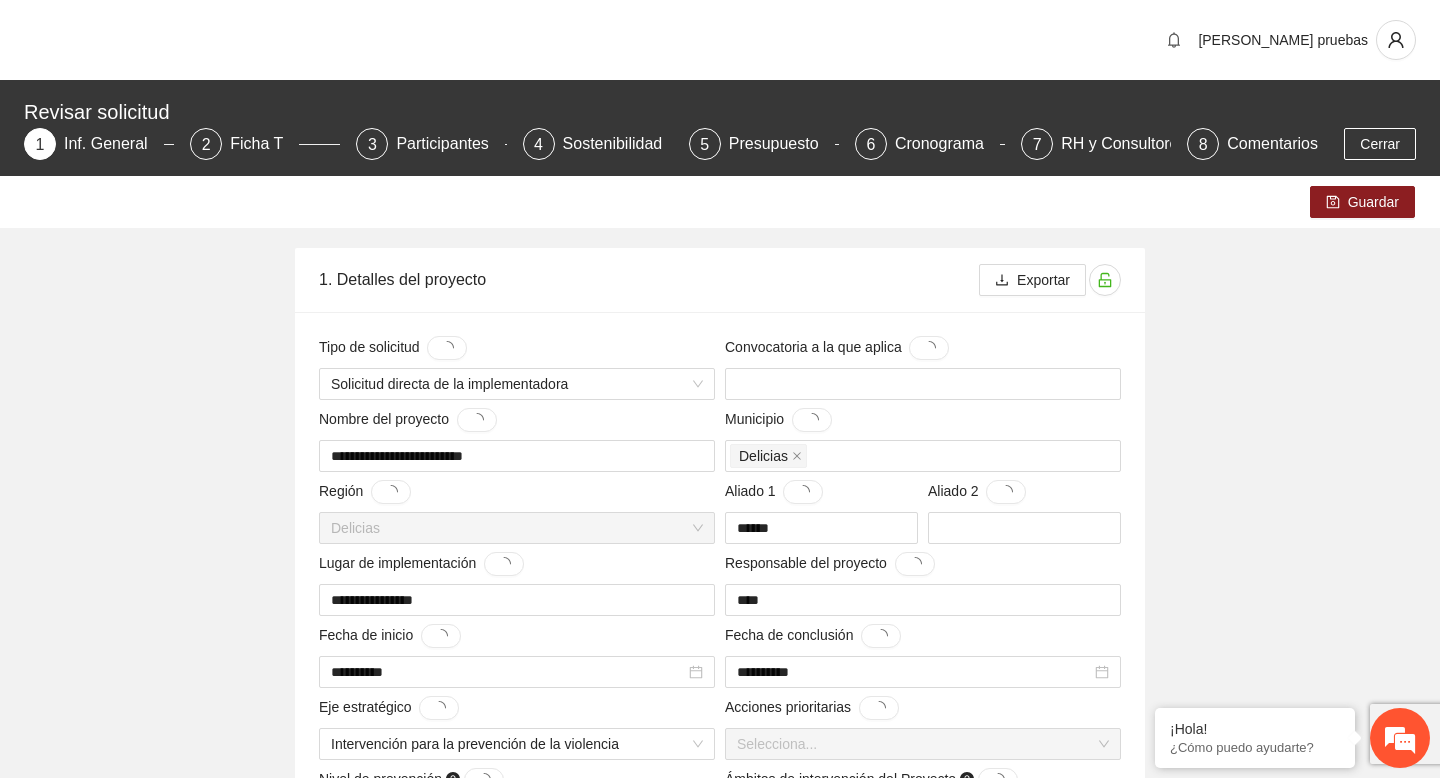type 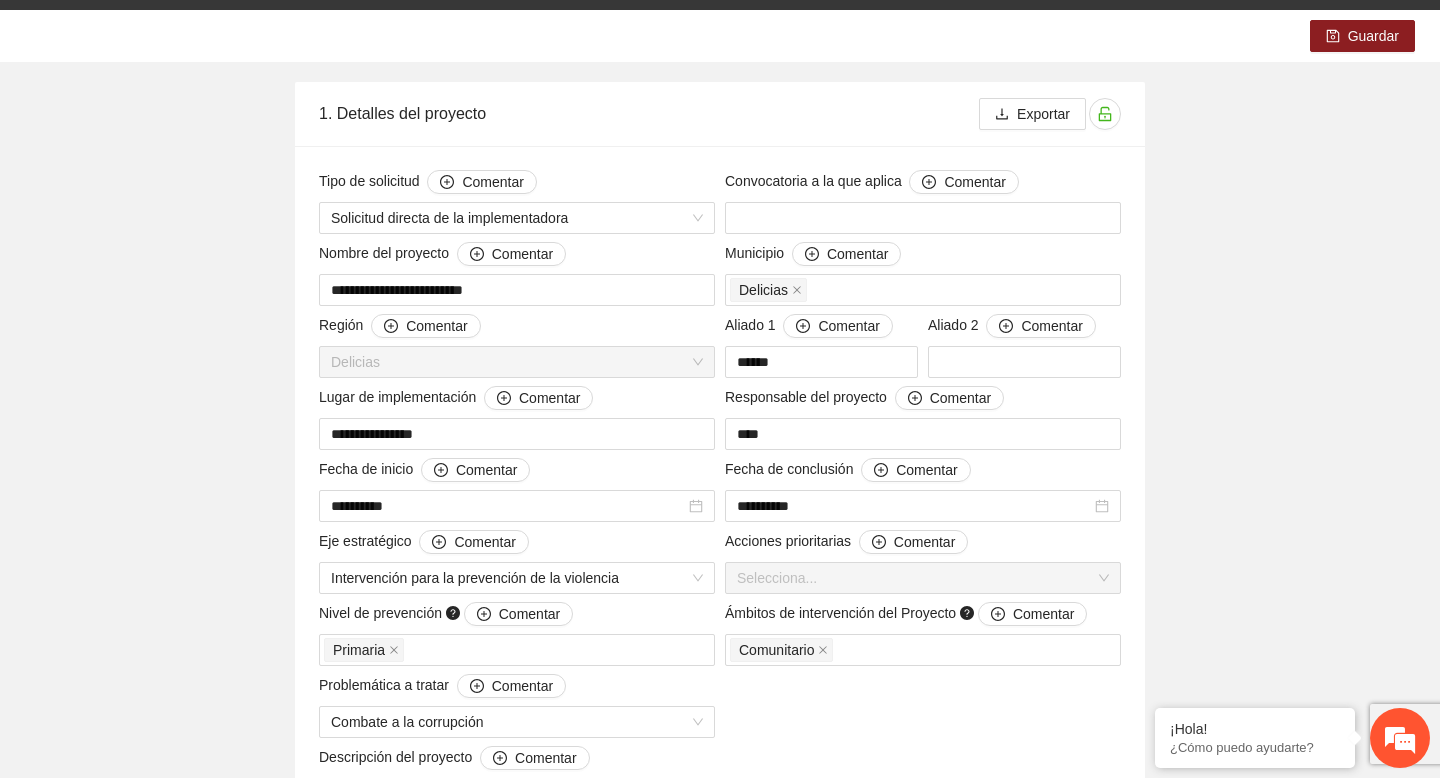 scroll, scrollTop: 0, scrollLeft: 0, axis: both 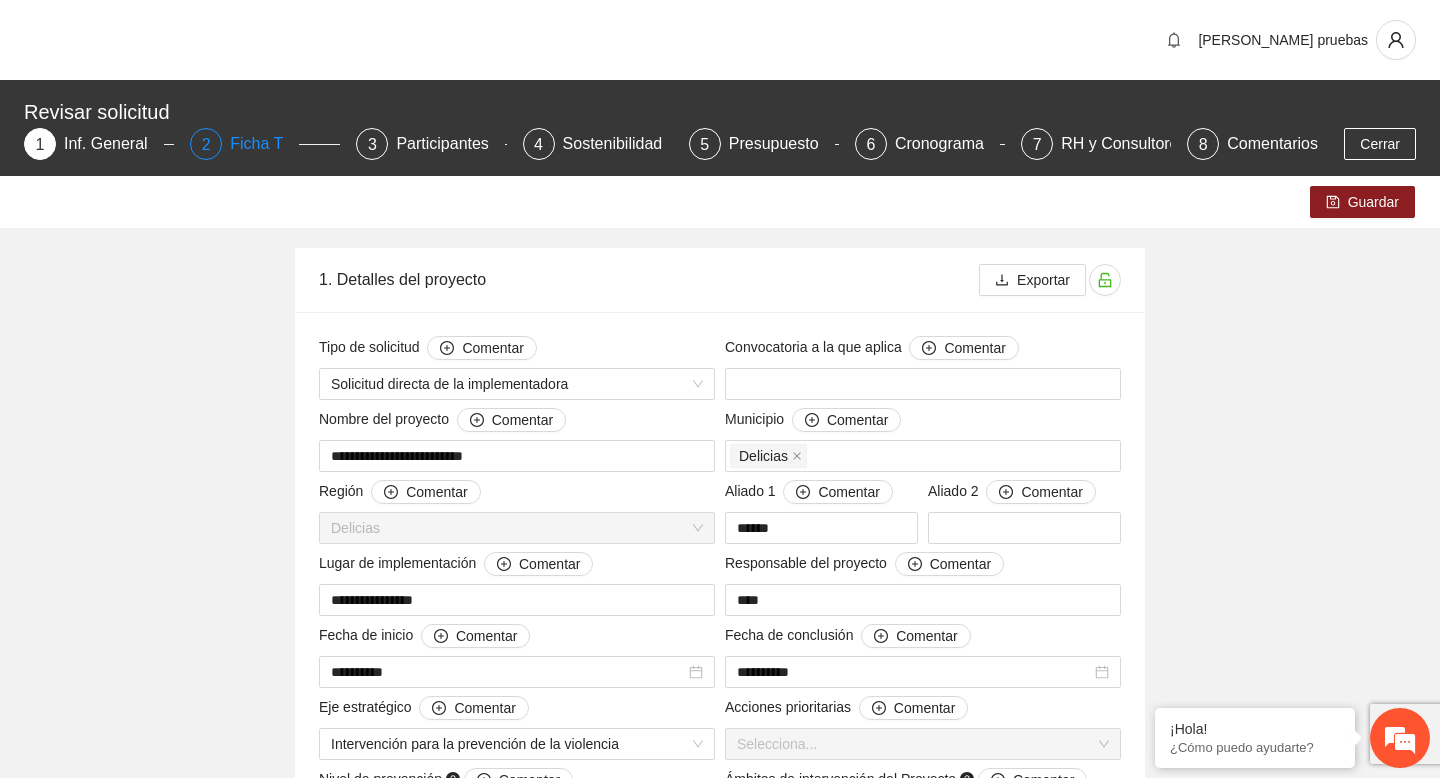 click on "Ficha T" at bounding box center [264, 144] 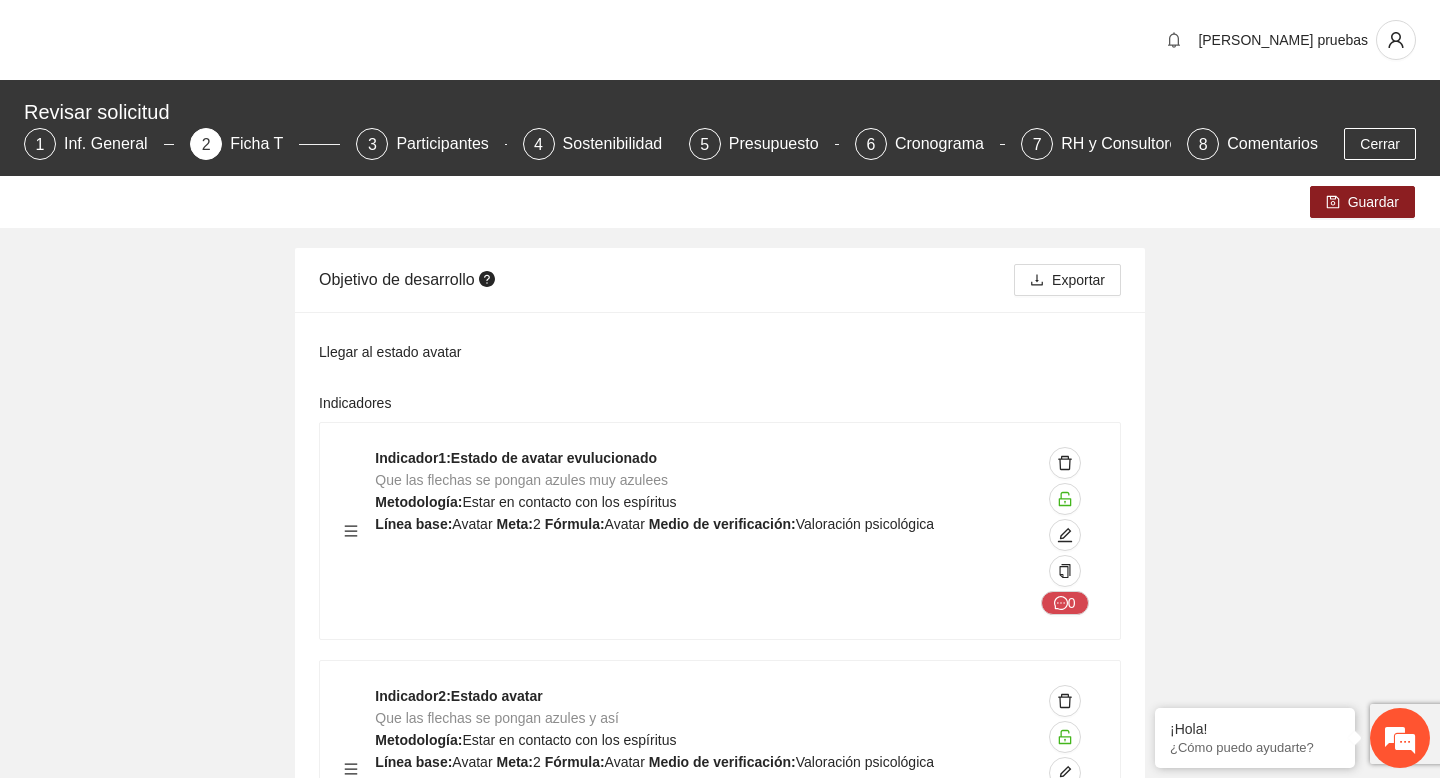 click on "Guardar Objetivo de desarrollo      Exportar Llegar al estado avatar Indicadores Indicador  1 :  Estado de avatar evulucionado Que las flechas se pongan azules muy azulees Metodología:  Estar en contacto con los espíritus  Línea base:  Avatar   Meta:  2   Fórmula:  Avatar   Medio de verificación:  Valoración psicológica 0 Indicador  2 :  Estado avatar Que las flechas se pongan azules y así Metodología:  Estar en contacto con los espíritus  Línea base:  Avatar   Meta:  2   Fórmula:  Avatar   Medio de verificación:  Valoración psicológica 4 Indicador  3 :  Estado avatar fuegoo Estado avatar fuegoo Metodología:  Estado avatar fuegoo Línea base:  Avatar   Meta:  2   Fórmula:  Avatar   Medio de verificación:  Valoración psicológica 0 Agregar indicador Objetivo general     Dar nueva esperanza Indicadores Indicador  1 :  Derrocar al señor Ozai x3 Ver como derrotarlo x3 Metodología:  Llegar al estado avatar x3 Línea base:  Lorem   Meta:  1   Fórmula:  No sé   0 Indicador  2 1" at bounding box center (720, 2430) 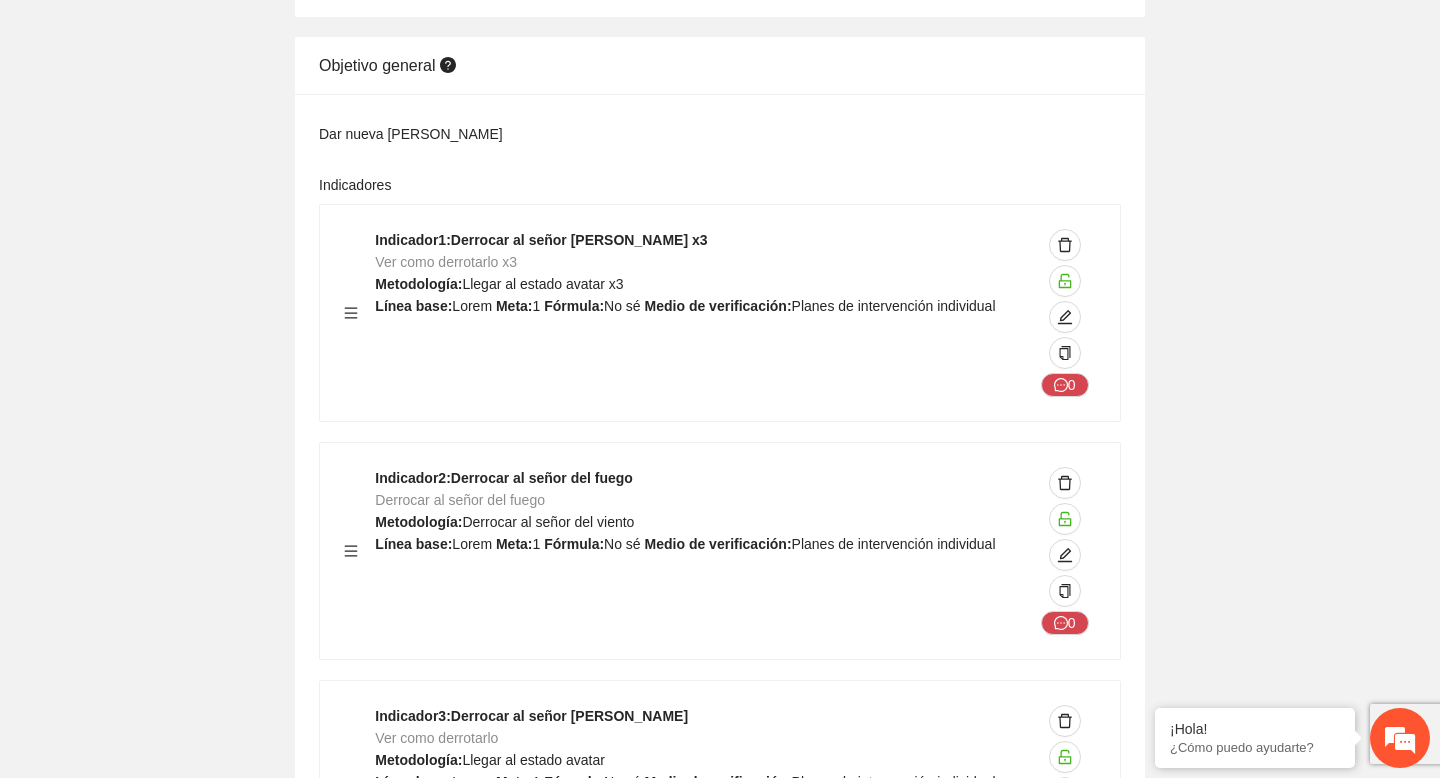 scroll, scrollTop: 1201, scrollLeft: 0, axis: vertical 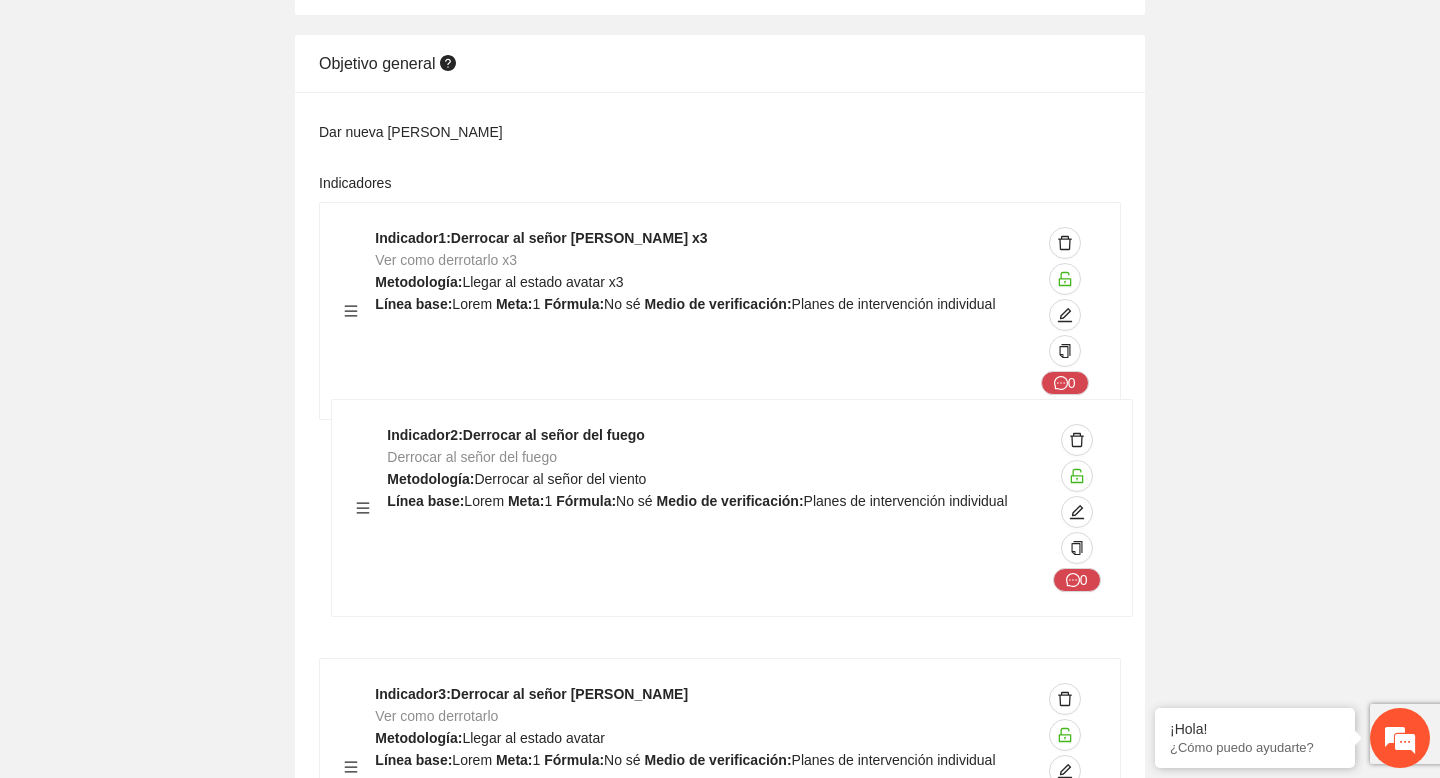 drag, startPoint x: 351, startPoint y: 549, endPoint x: 363, endPoint y: 515, distance: 36.05551 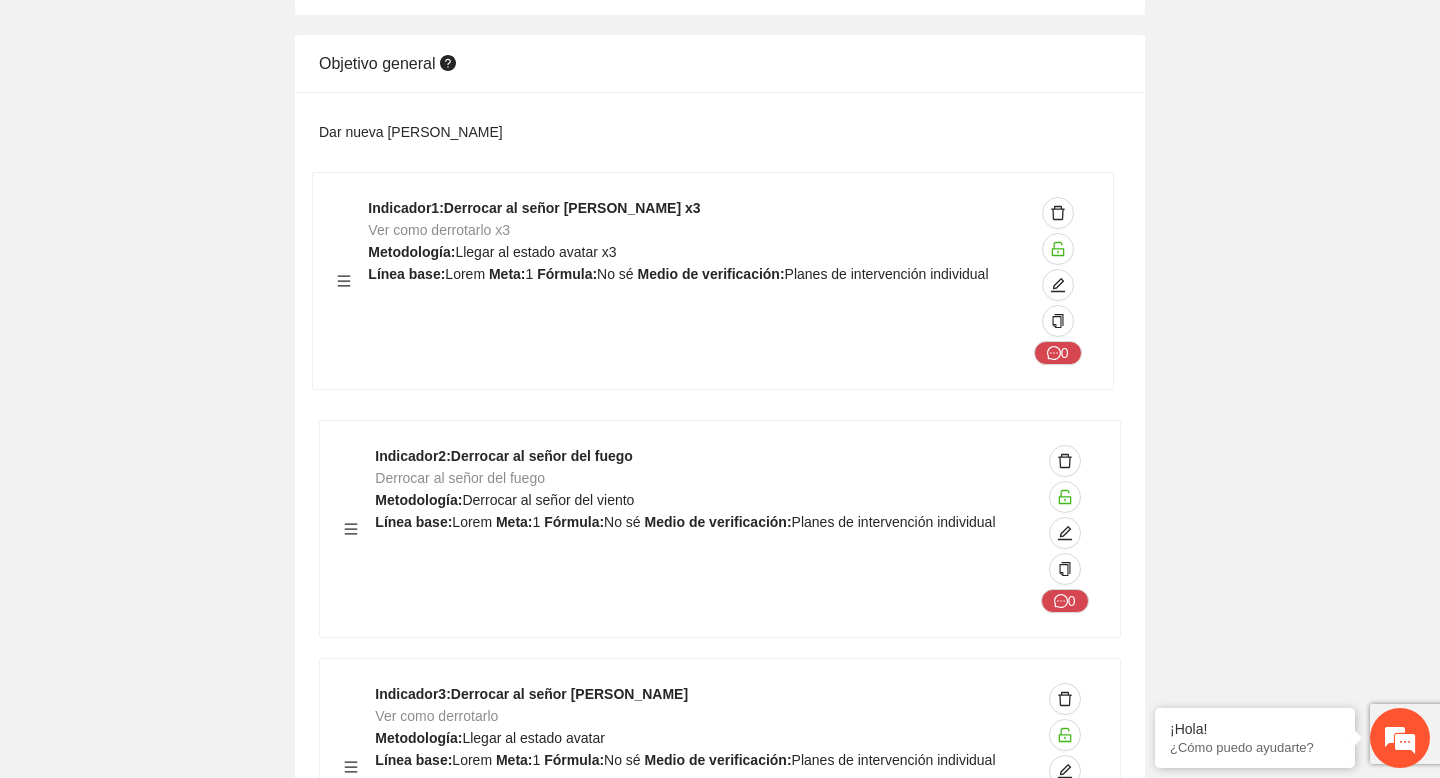 drag, startPoint x: 349, startPoint y: 311, endPoint x: 342, endPoint y: 288, distance: 24.04163 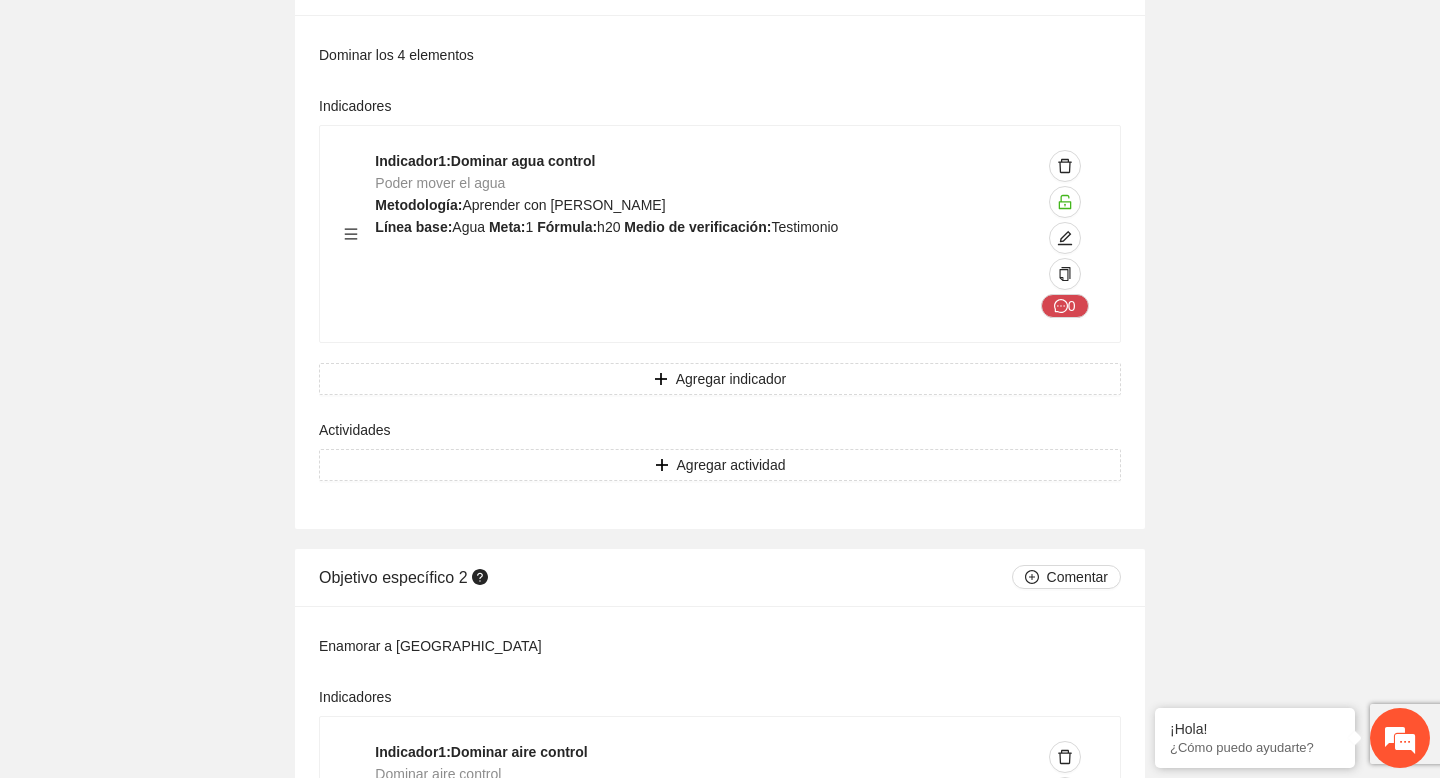 scroll, scrollTop: 2277, scrollLeft: 0, axis: vertical 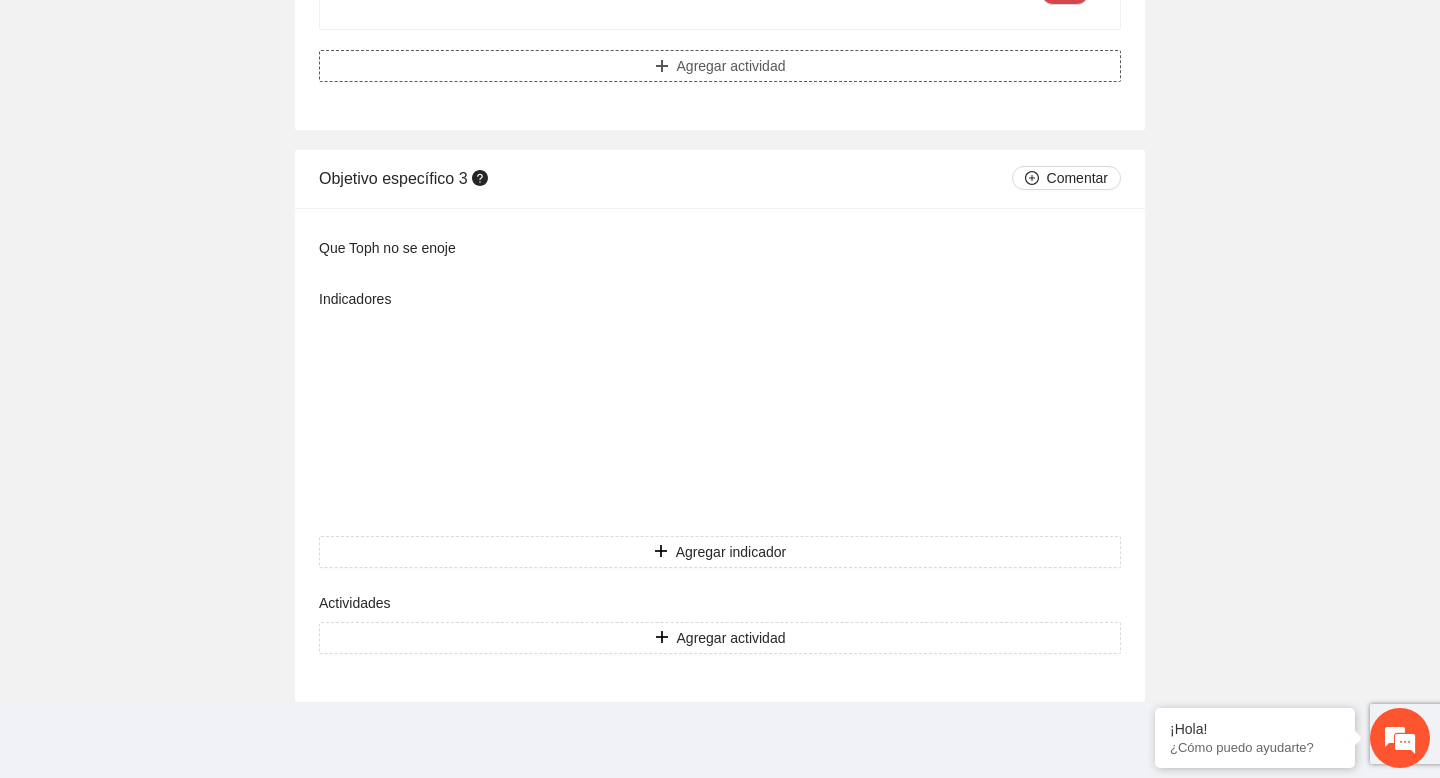 drag, startPoint x: 352, startPoint y: 212, endPoint x: 331, endPoint y: 78, distance: 135.63554 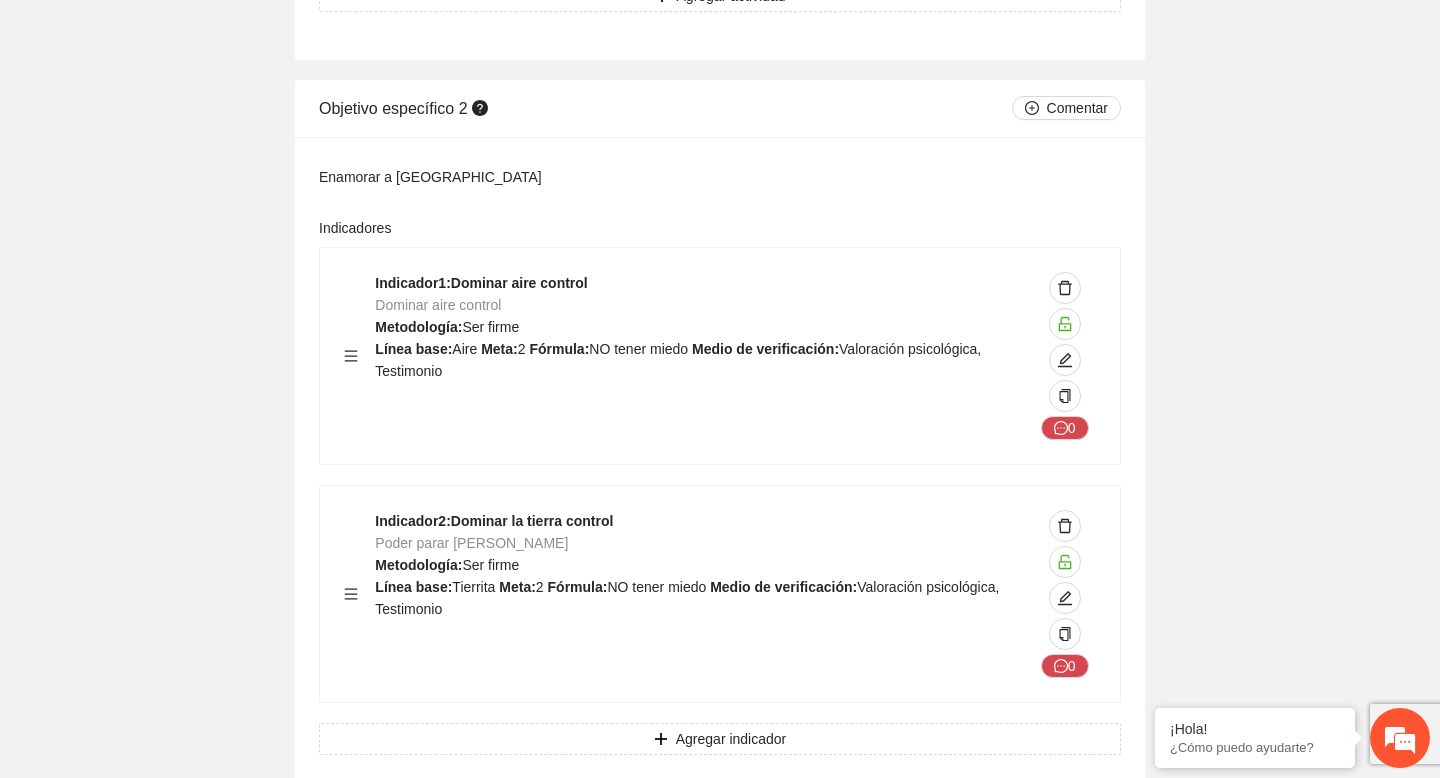 scroll, scrollTop: 2747, scrollLeft: 0, axis: vertical 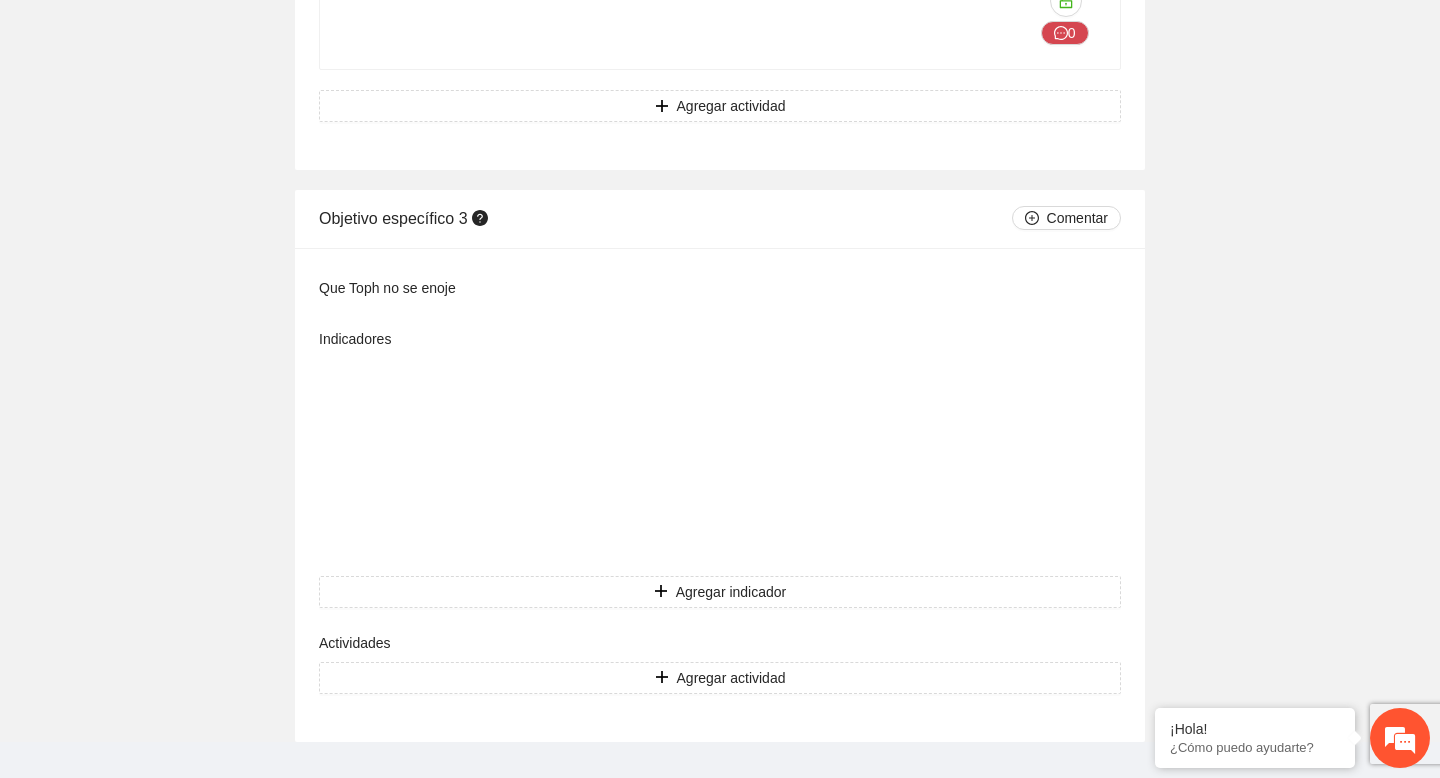 drag, startPoint x: 348, startPoint y: 340, endPoint x: 354, endPoint y: 288, distance: 52.34501 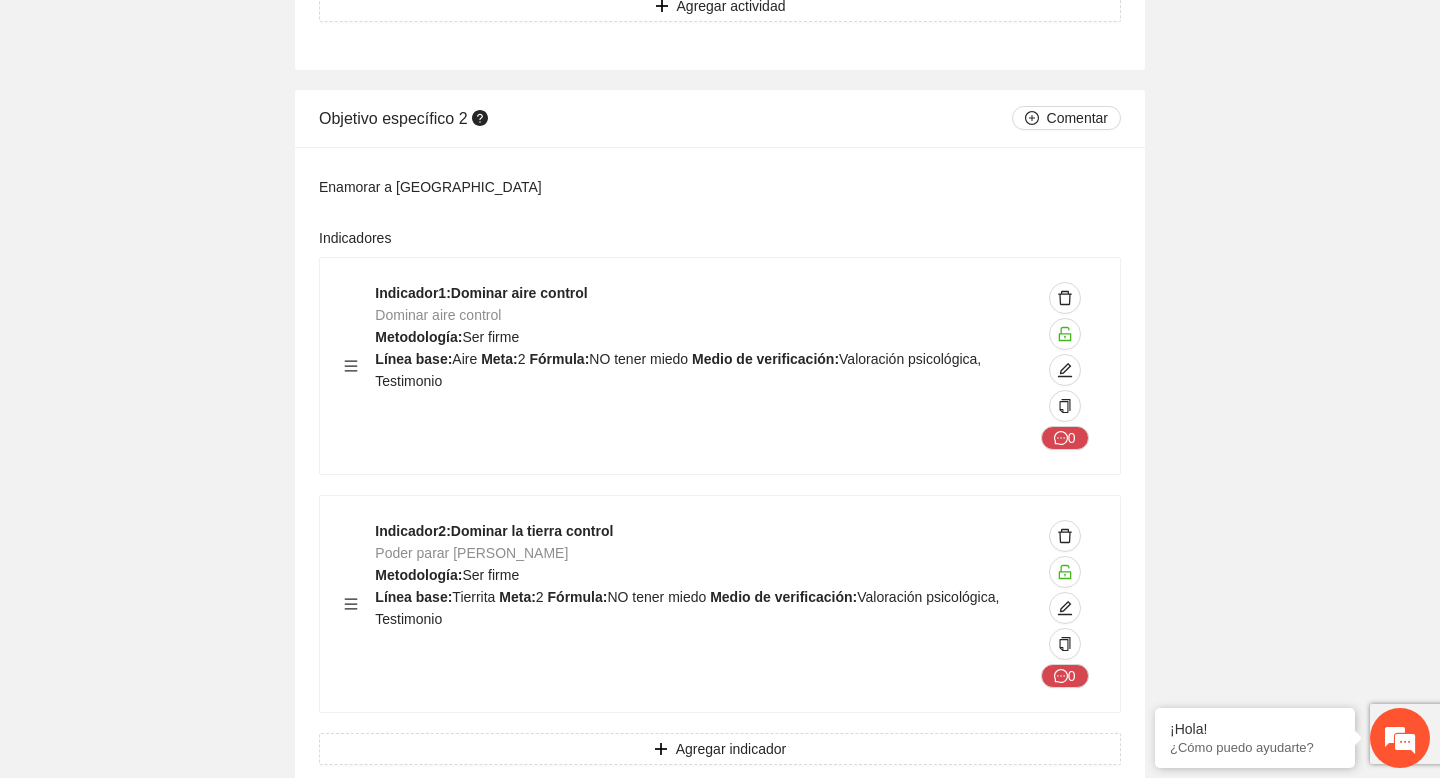 scroll, scrollTop: 2716, scrollLeft: 0, axis: vertical 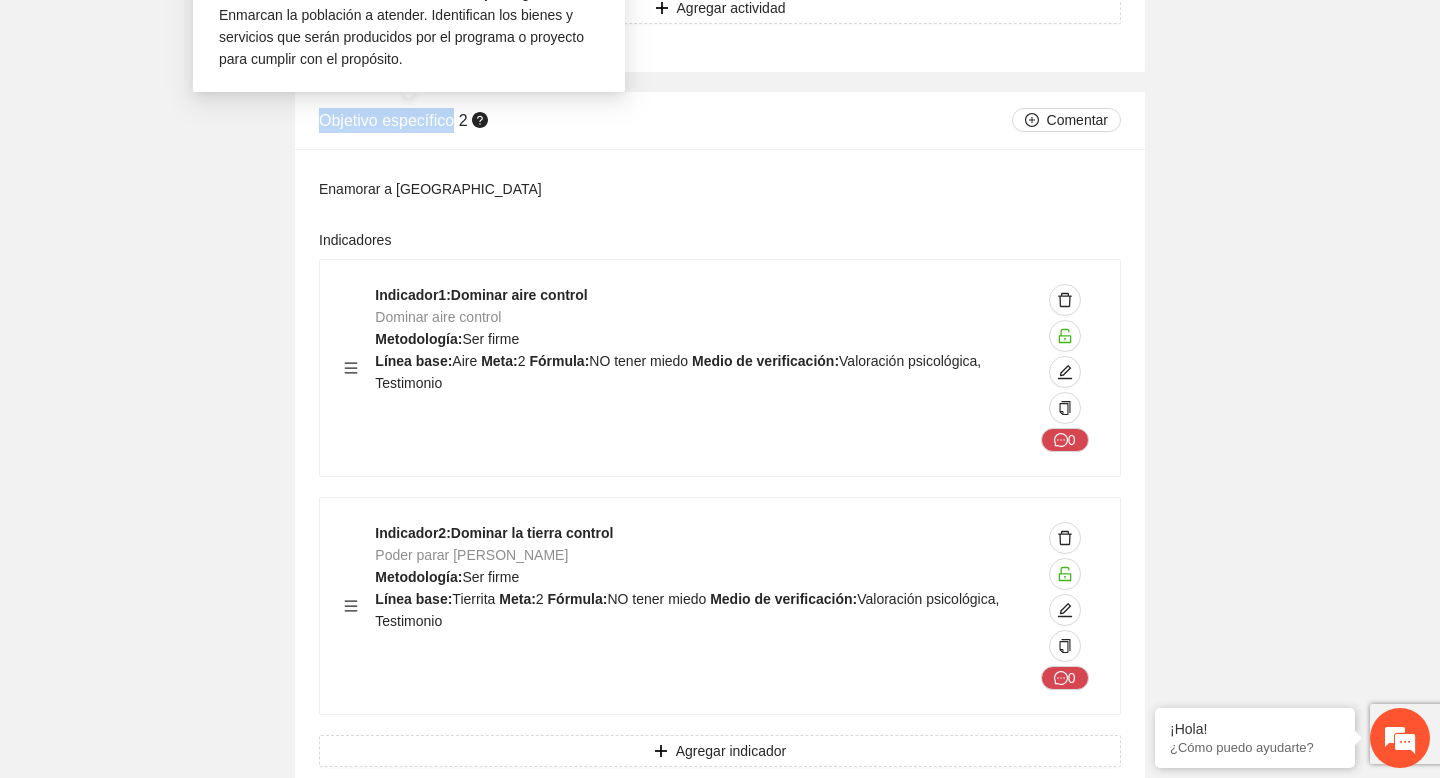 drag, startPoint x: 321, startPoint y: 123, endPoint x: 460, endPoint y: 120, distance: 139.03236 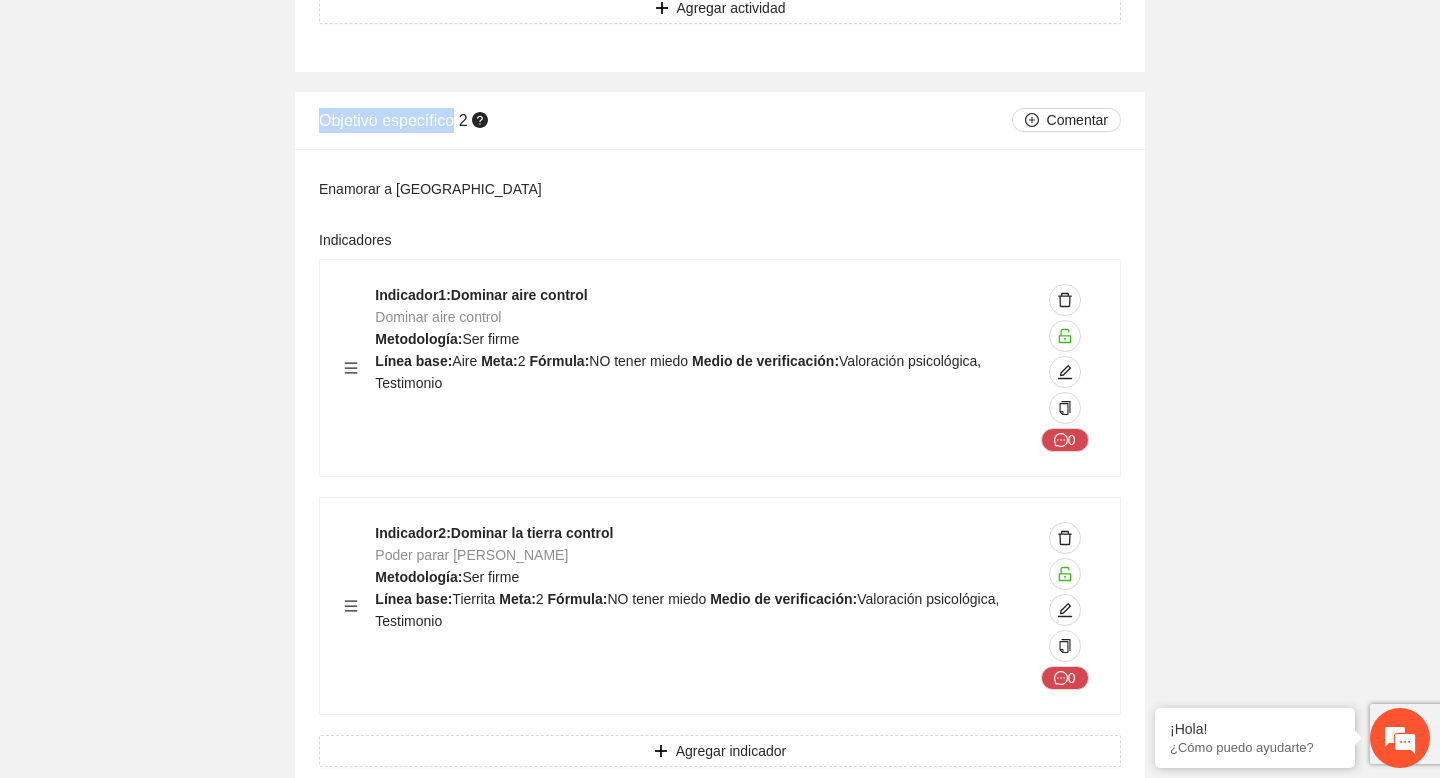 click on "Indicadores" at bounding box center [720, -347] 